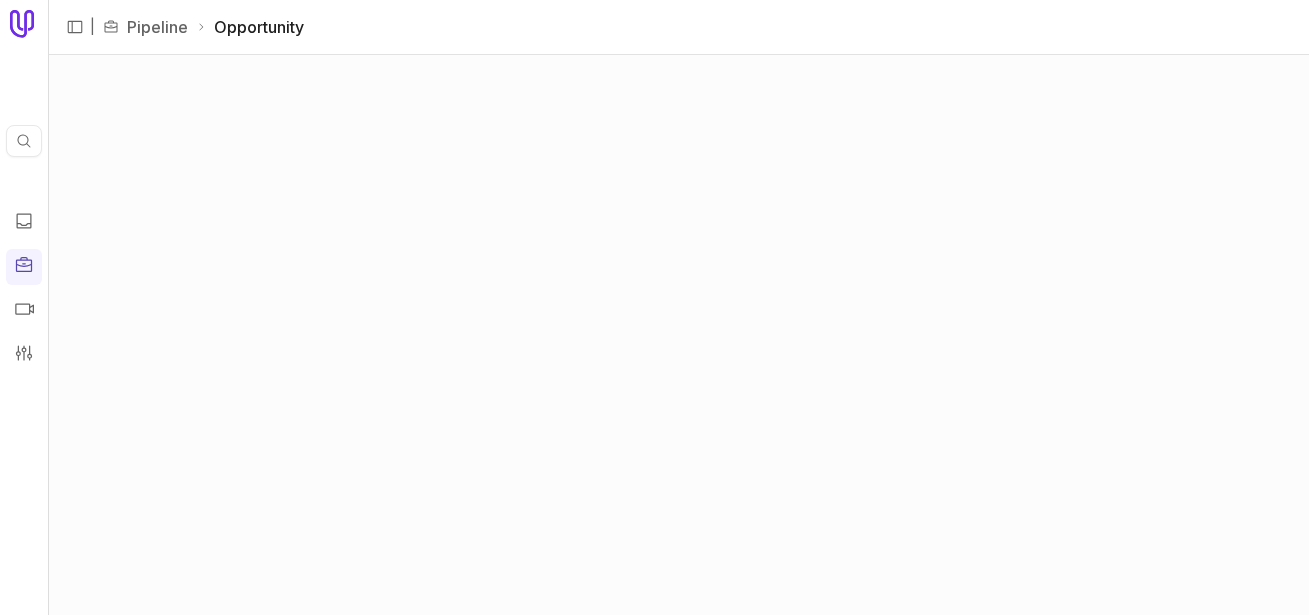 scroll, scrollTop: 0, scrollLeft: 0, axis: both 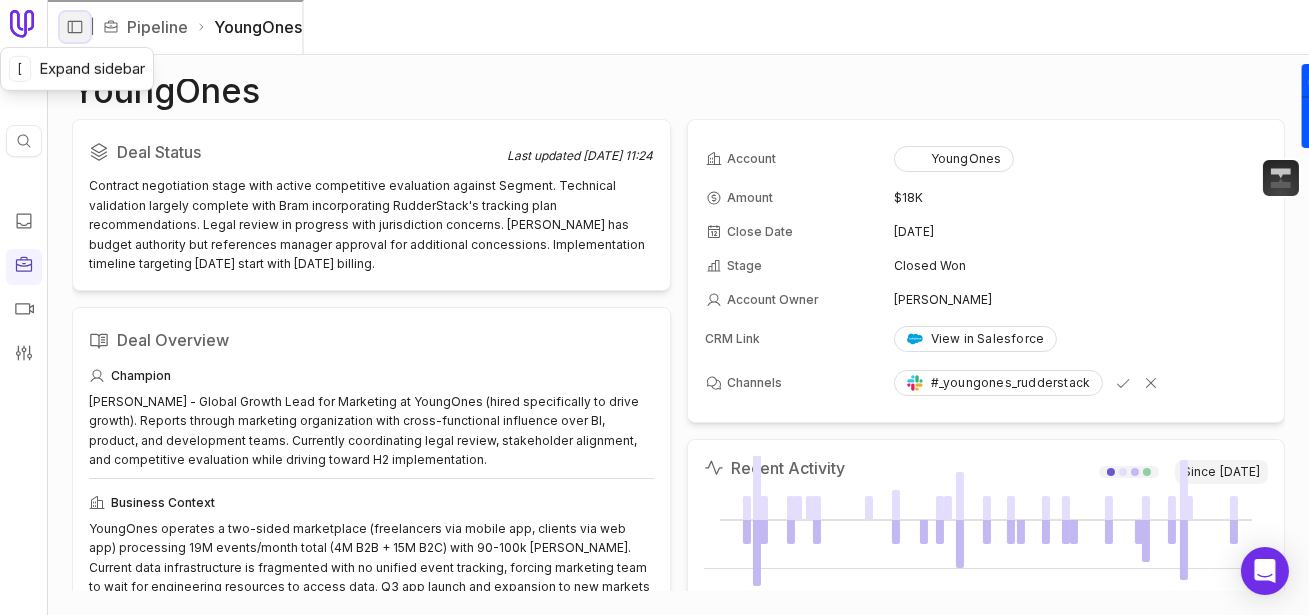 click 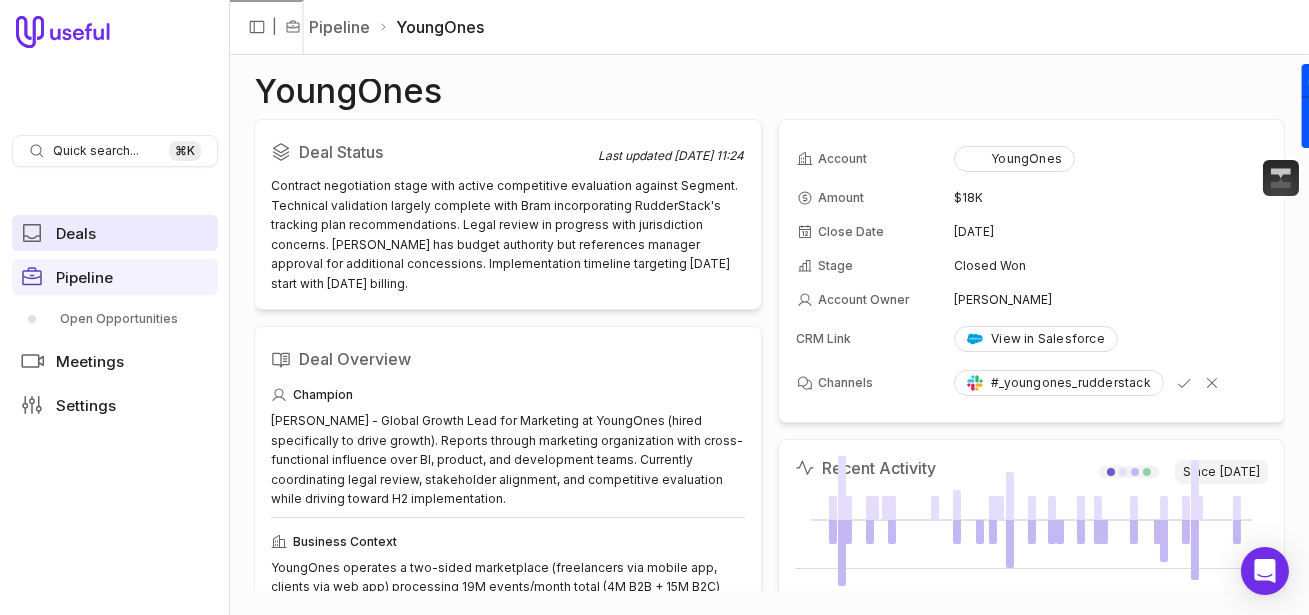 click on "Deals" at bounding box center [76, 233] 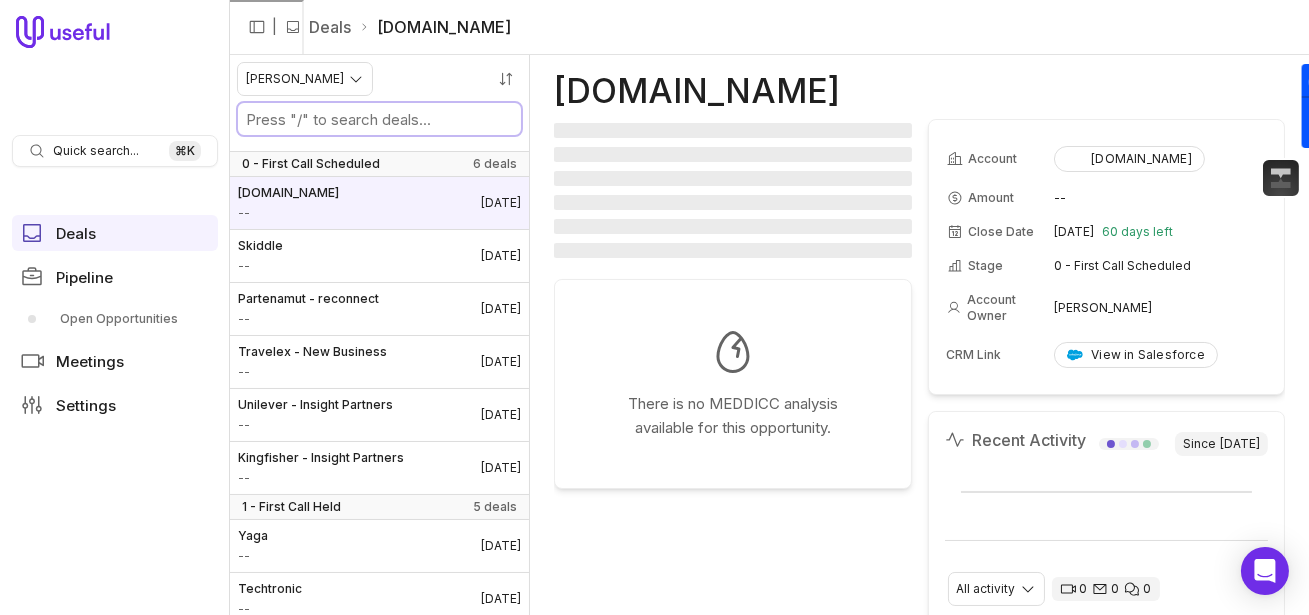 click at bounding box center [379, 119] 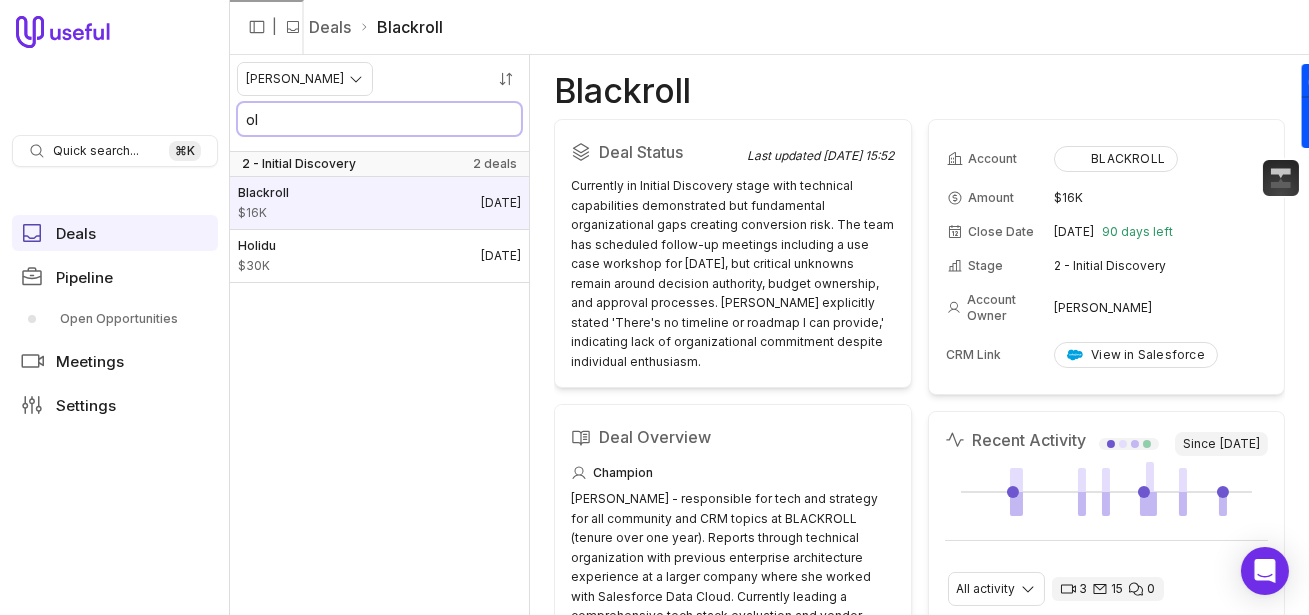 type on "o" 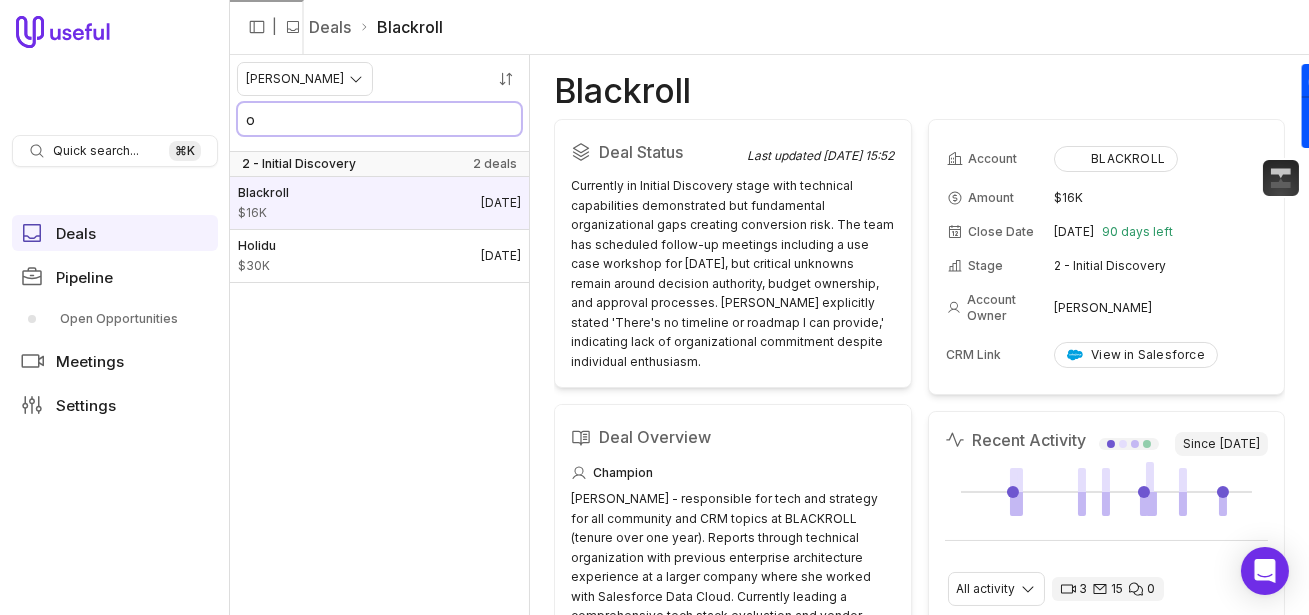 type 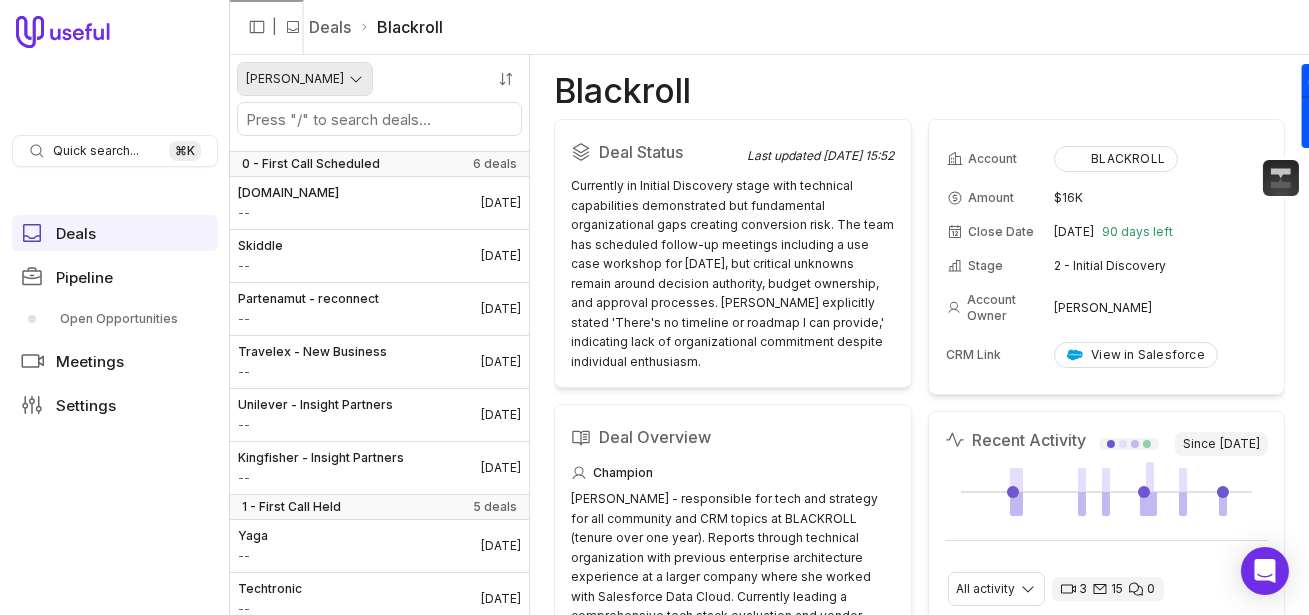 click on "Quick search... ⌘ K Deals Pipeline Open Opportunities Meetings Settings | Deals Blackroll [PERSON_NAME] 0 - First Call Scheduled 6 deals [DOMAIN_NAME] -- [DATE] Skiddle -- [DATE] Partenamut - reconnect -- [DATE] Travelex - New Business -- [DATE] Unilever - Insight Partners -- [DATE] Kingfisher - Insight Partners -- [DATE] 1 - First Call Held 5 deals Yaga -- [DATE] Techtronic -- [DATE] The Social Hub -- [DATE] Nutrameg -- [DATE] MAX - mParticle R&R -- [DATE] 2 - Initial Discovery 13 deals Growth Runner $10K [DATE] Vivino $50K [DATE] [DOMAIN_NAME] $6K [DATE] Rebtel - mParticle R&R $150K [DATE] Blackroll $16K [DATE] [PERSON_NAME] $30K [DATE] Ooredoo $100K [DATE] Holidu $30K [DATE] Direct Ferries $16K [DATE] Lyma Life $35K [DATE] Trustpilot - Segment R&R $45K [DATE] Hero Group $15K [DATE] IKEA $500K [DATE] 4 - Commercial & Product Validation 1 deal Red Cloud Tech $50K [DATE] 1 deal   M" at bounding box center (654, 307) 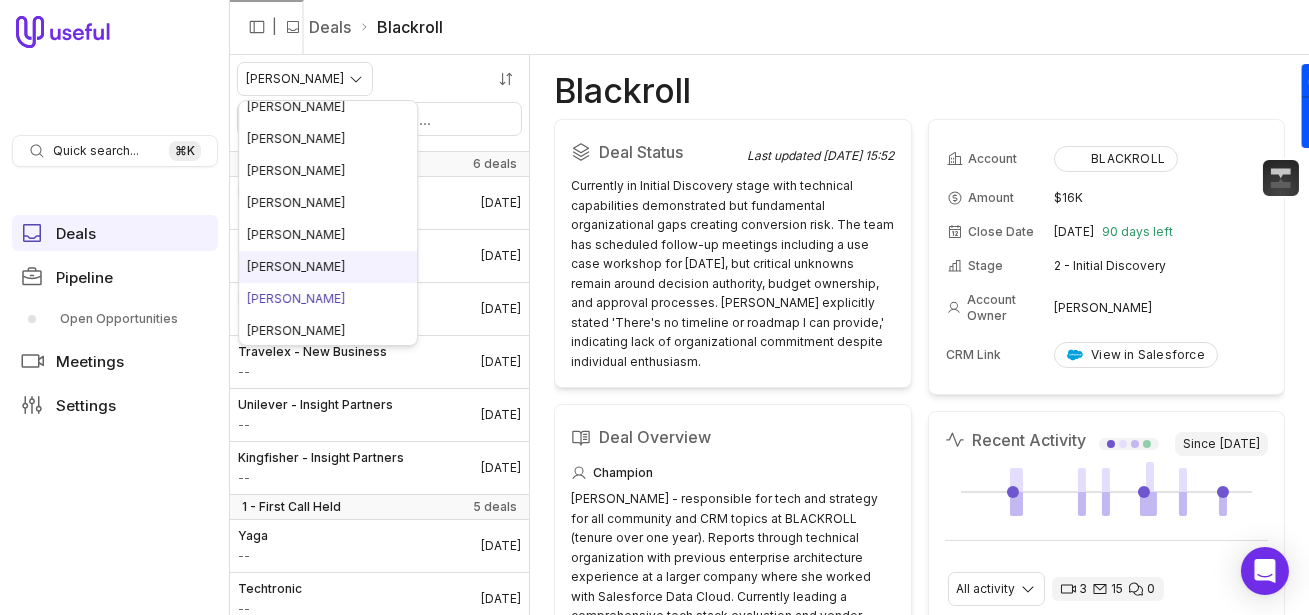 scroll, scrollTop: 137, scrollLeft: 0, axis: vertical 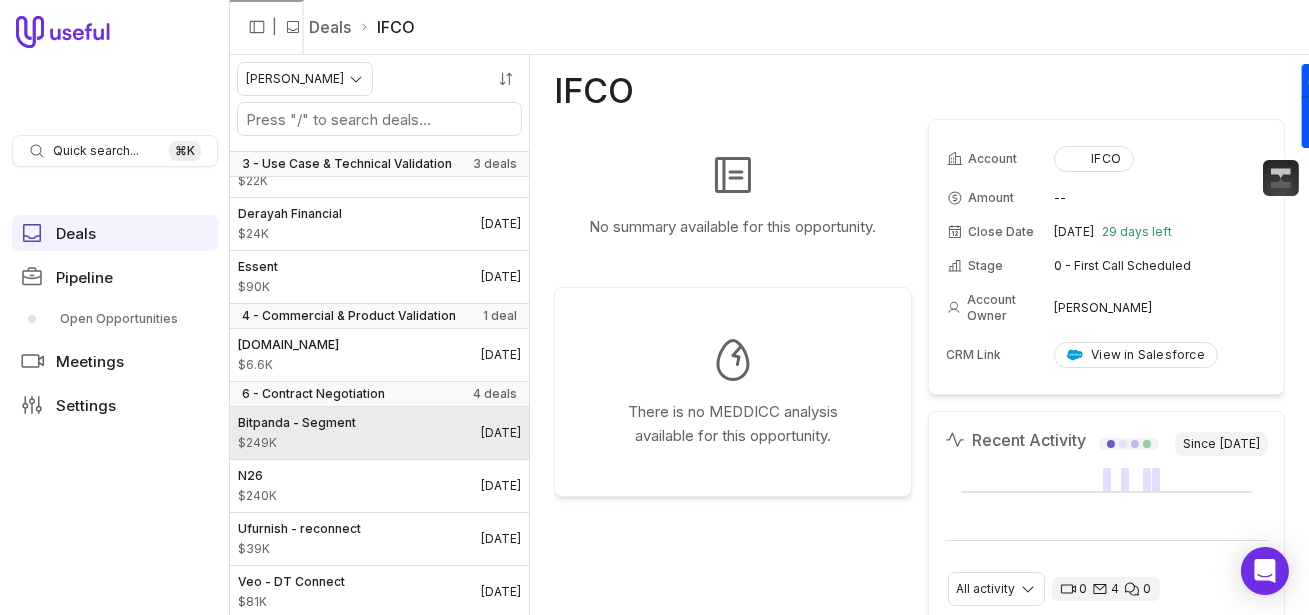 click on "Bitpanda - Segment $249K [DATE]" at bounding box center (379, 433) 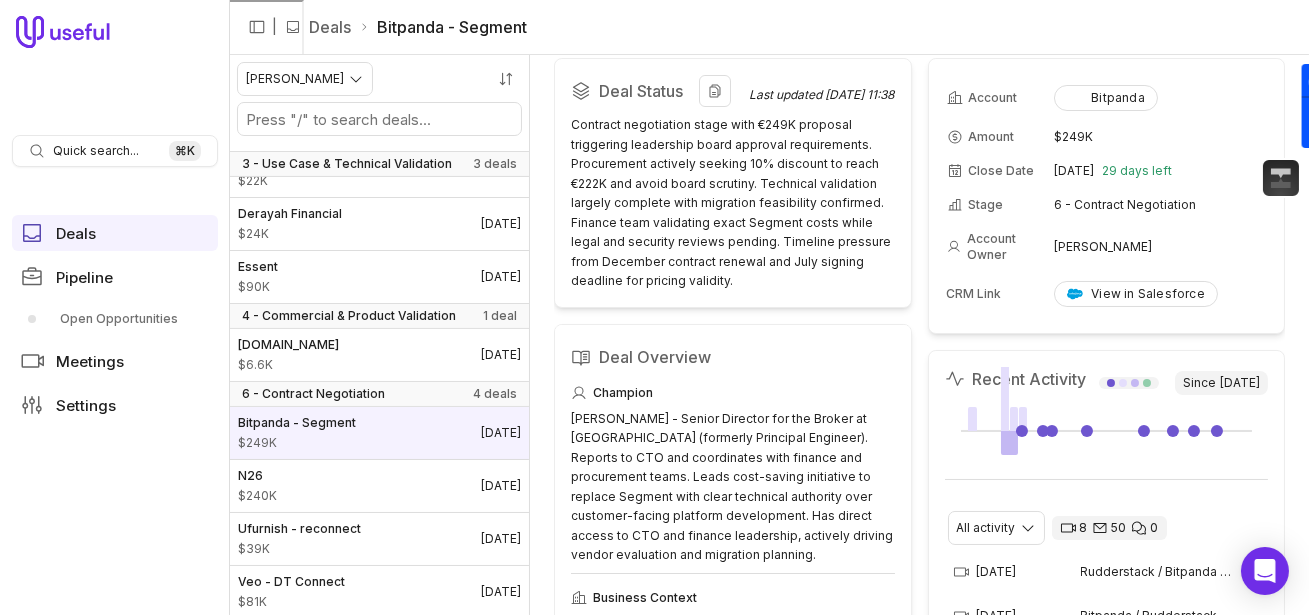 scroll, scrollTop: 116, scrollLeft: 0, axis: vertical 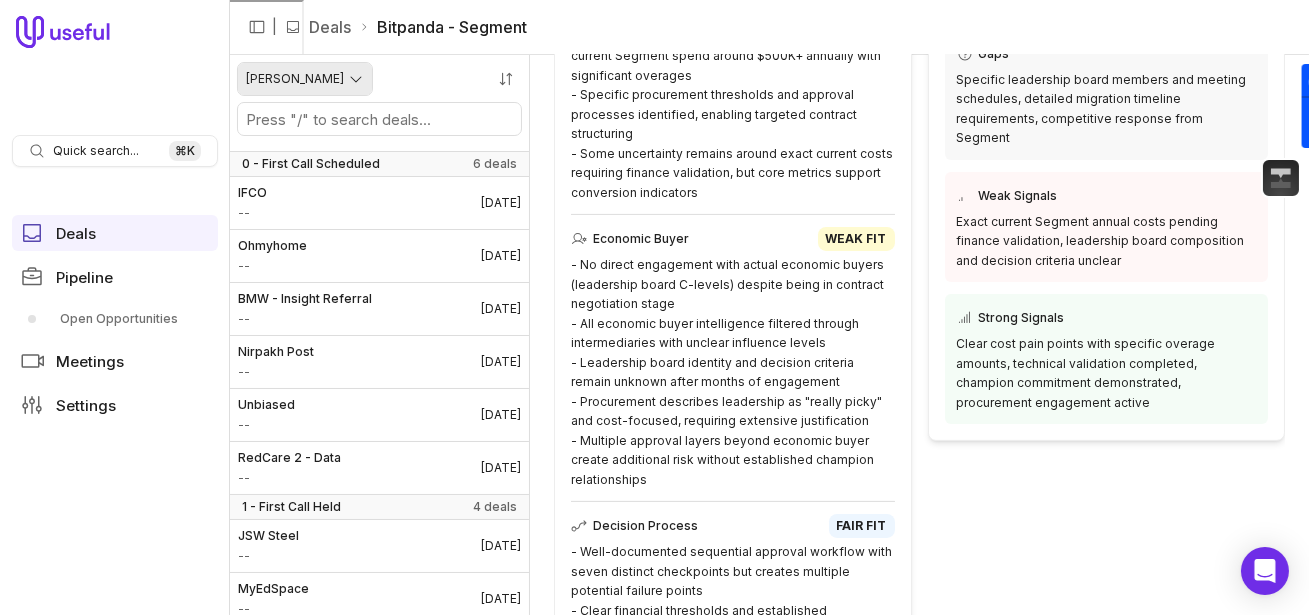 click on "Quick search... ⌘ K Deals Pipeline Open Opportunities Meetings Settings | Deals Bitpanda - Segment [PERSON_NAME] 0 - First Call Scheduled 6 deals IFCO -- [DATE] Ohmyhome -- [DATE] BMW - Insight Referral -- [DATE] Nirpakh Post -- [DATE] Unbiased -- [DATE] RedCare 2 - Data -- [DATE] 1 - First Call Held 4 deals JSW Steel -- [DATE] MyEdSpace -- [DATE] [DOMAIN_NAME] $30K [DATE] CRED -- [DATE] 2 - Initial Discovery 3 deals beIN $50K [DATE] HomeToGo - Snowplow $50K [DATE] AkzoNobel $45K [DATE] 3 - Use Case & Technical Validation 3 deals Emergent $22K [DATE] Derayah Financial $24K [DATE] Essent $90K [DATE] 4 - Commercial & Product Validation 1 deal [DOMAIN_NAME] $6.6K [DATE] 6 - Contract Negotiation 4 deals Bitpanda - Segment $249K [DATE] N26 $240K [DATE] Ufurnish - reconnect $39K [DATE] Veo - DT Connect $81K [DATE] Bitpanda - Segment Deal Status Last updated   [DATE] 11:38 Deal Overview 69" at bounding box center (654, 307) 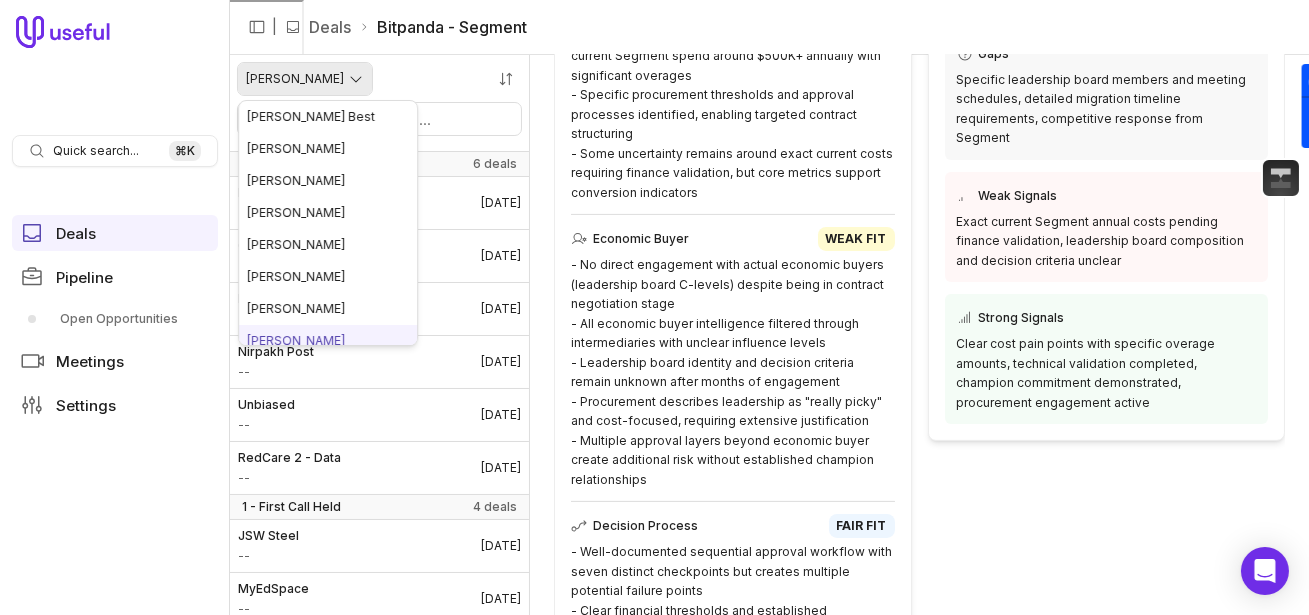 scroll, scrollTop: 11, scrollLeft: 0, axis: vertical 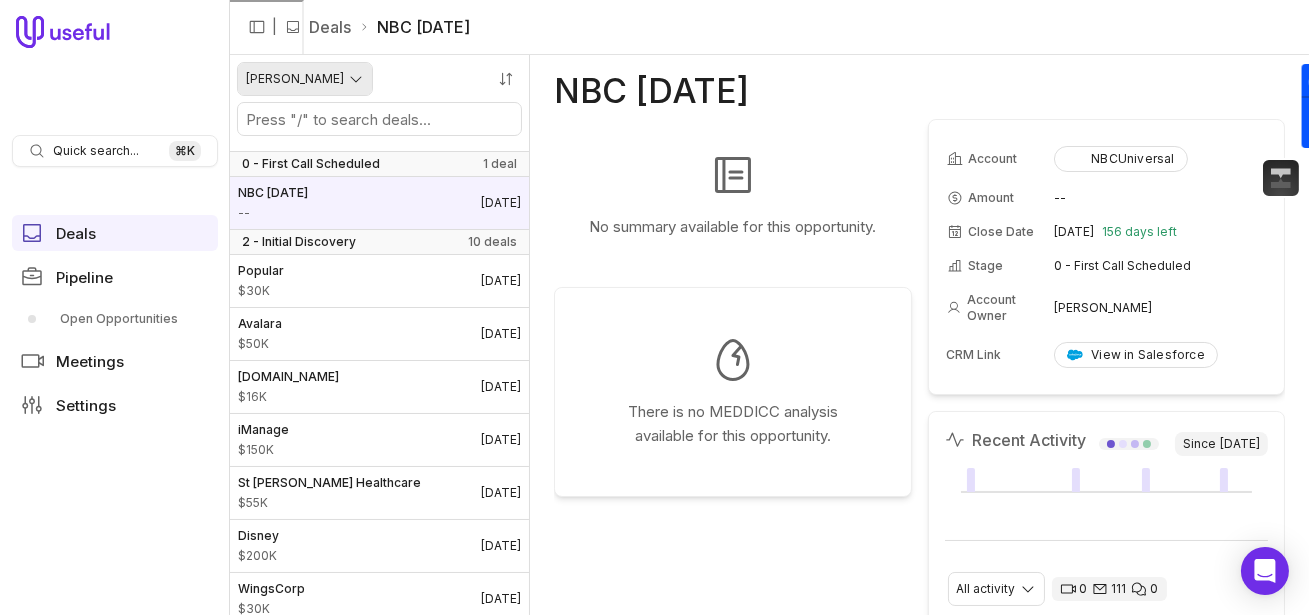 click on "Quick search... ⌘ K Deals Pipeline Open Opportunities Meetings Settings | Deals NBC [DATE] [PERSON_NAME] 0 - First Call Scheduled 1 deal NBC [DATE] -- [DATE] 2 - Initial Discovery 10 deals Popular $30K [DATE] Avalara $50K [DATE] [DOMAIN_NAME] $16K [DATE] iManage $150K [DATE] St [PERSON_NAME] Healthcare $55K [DATE] Disney $200K [DATE] WingsCorp $30K [DATE] SEPHORA 2 $100K [DATE] [GEOGRAPHIC_DATA] | Segment R&R $200K [DATE] [DEMOGRAPHIC_DATA]-fil-a event stream $50K [DATE] 3 - Use Case & Technical Validation 1 deal Paramount $300K [DATE] NBC [DATE] No summary available for this opportunity. There is no MEDDICC analysis available for this opportunity. Account NBCUniversal Amount -- Close Date [DATE] 156 days left Stage 0 - First Call Scheduled Account Owner [PERSON_NAME] CRM Link View in Salesforce Recent Activity Since   [DATE] All activity   0   111   0 [DATE] [DATE] (10) [DATE] (8) [DATE] (7) [DATE] (5) (2) (3)" at bounding box center [654, 307] 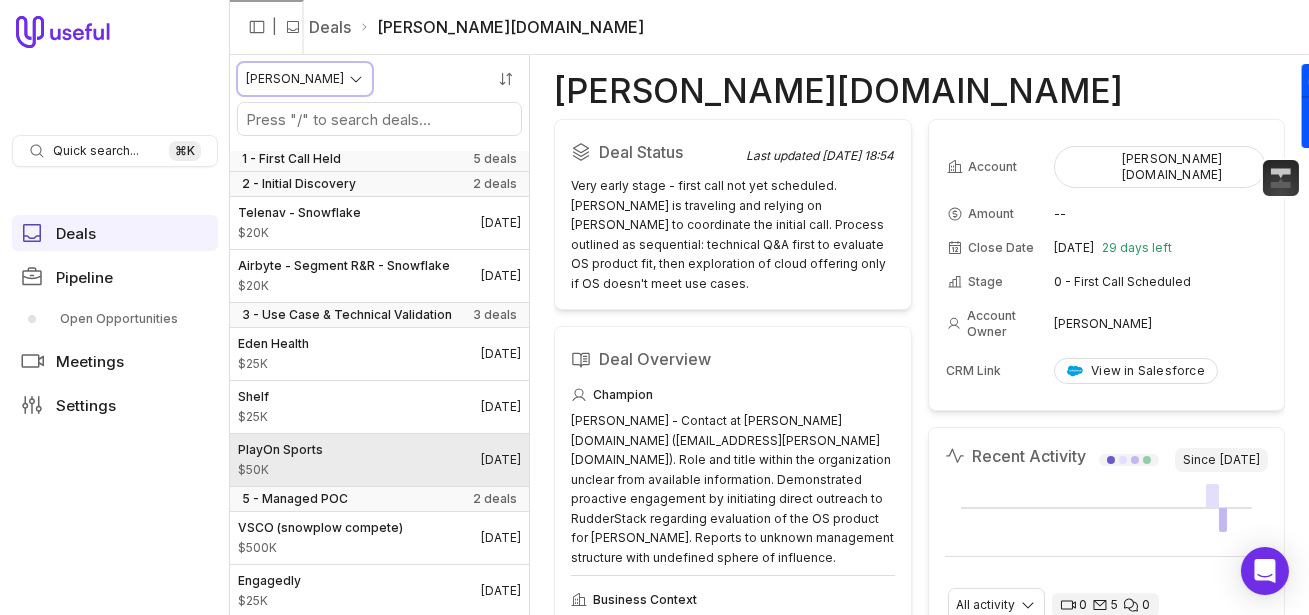 scroll, scrollTop: 0, scrollLeft: 0, axis: both 